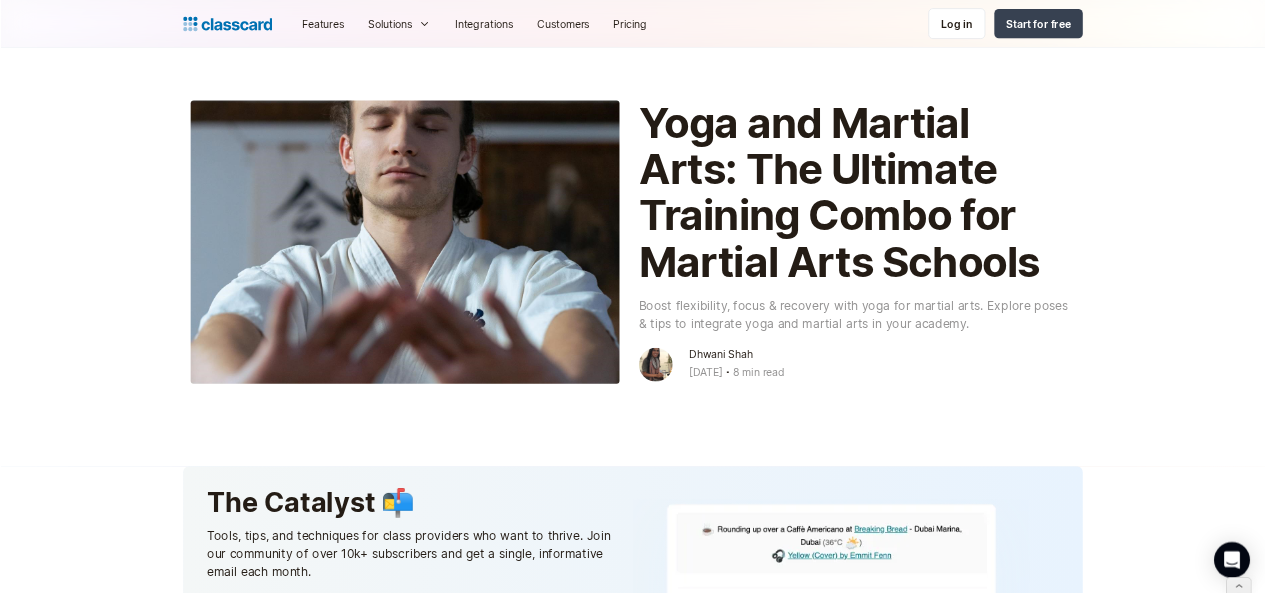 scroll, scrollTop: 0, scrollLeft: 0, axis: both 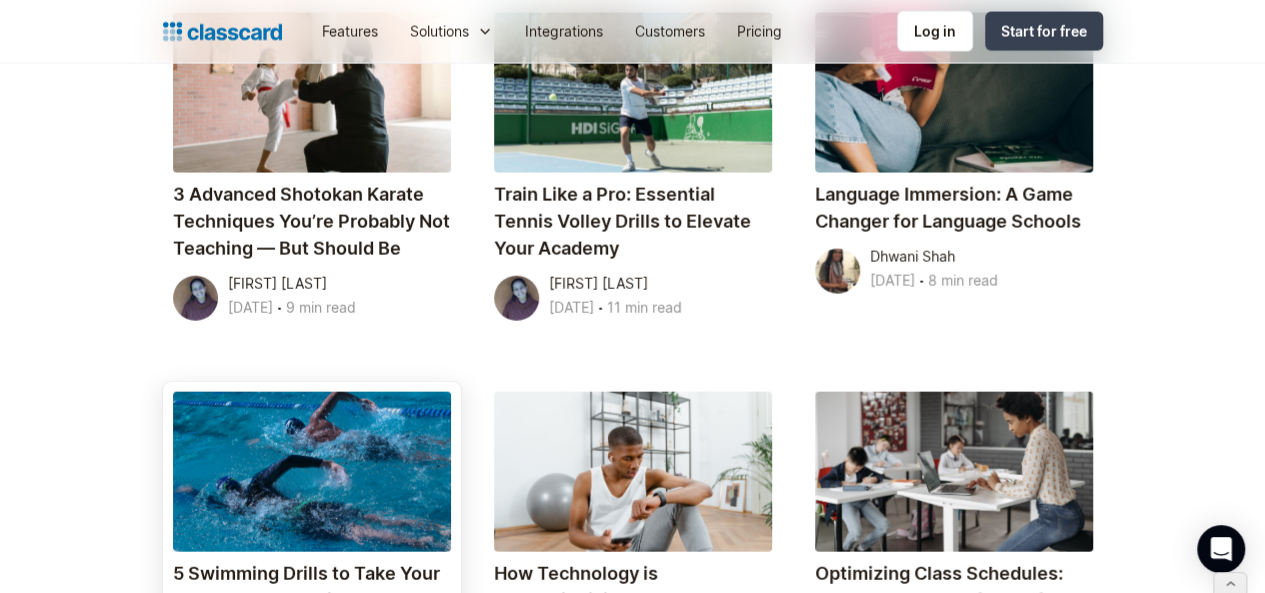 click on "5 Swimming Drills to Take Your Academy’s Coaching to the Next Level" at bounding box center (312, 600) 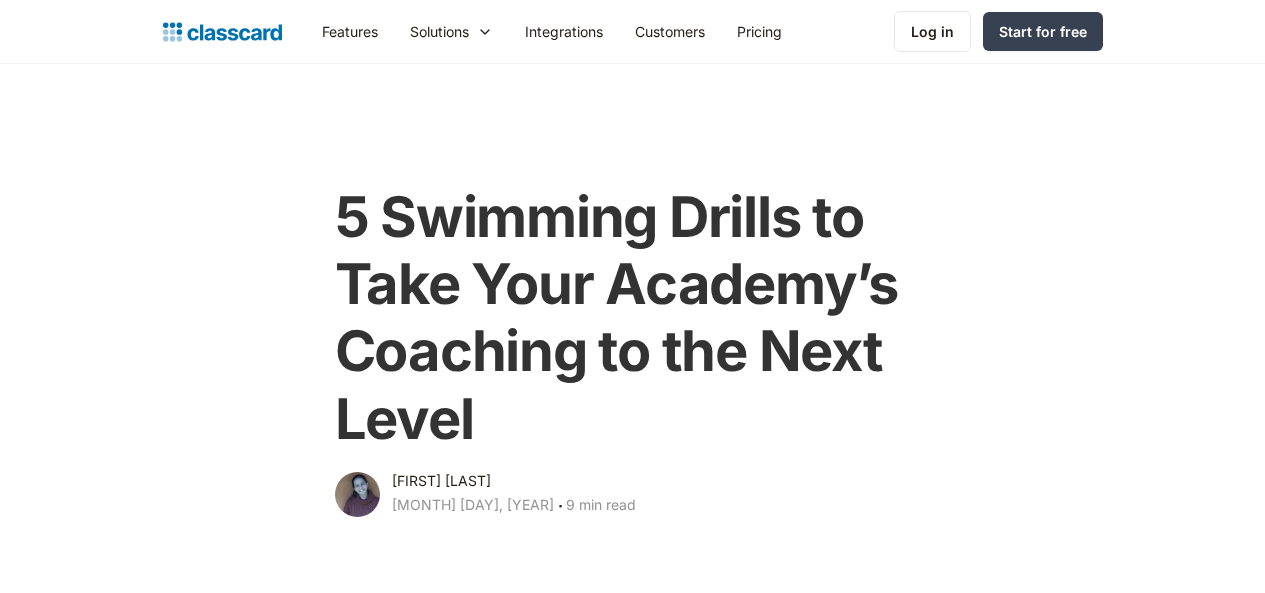 scroll, scrollTop: 0, scrollLeft: 0, axis: both 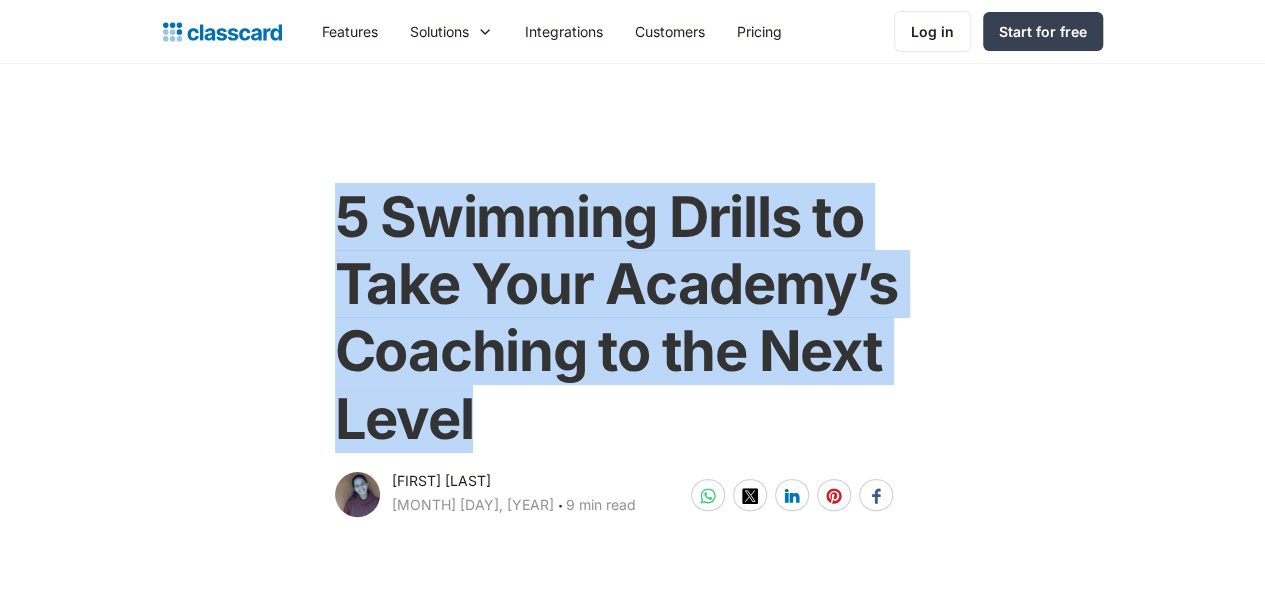 drag, startPoint x: 321, startPoint y: 215, endPoint x: 461, endPoint y: 397, distance: 229.61707 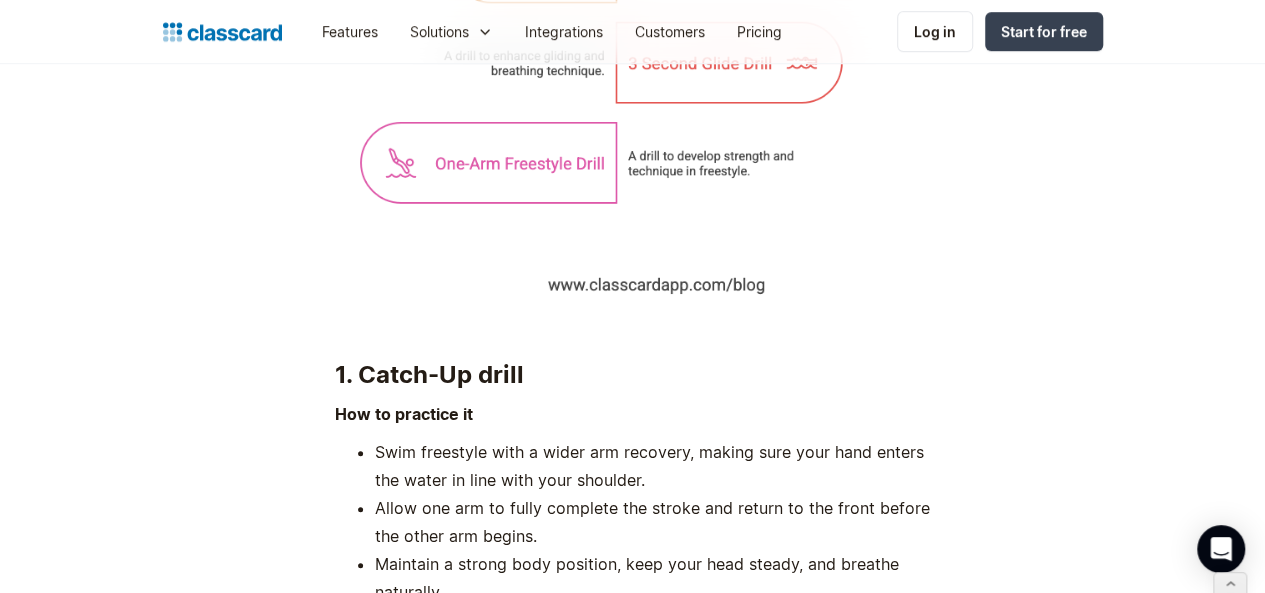 scroll, scrollTop: 4363, scrollLeft: 0, axis: vertical 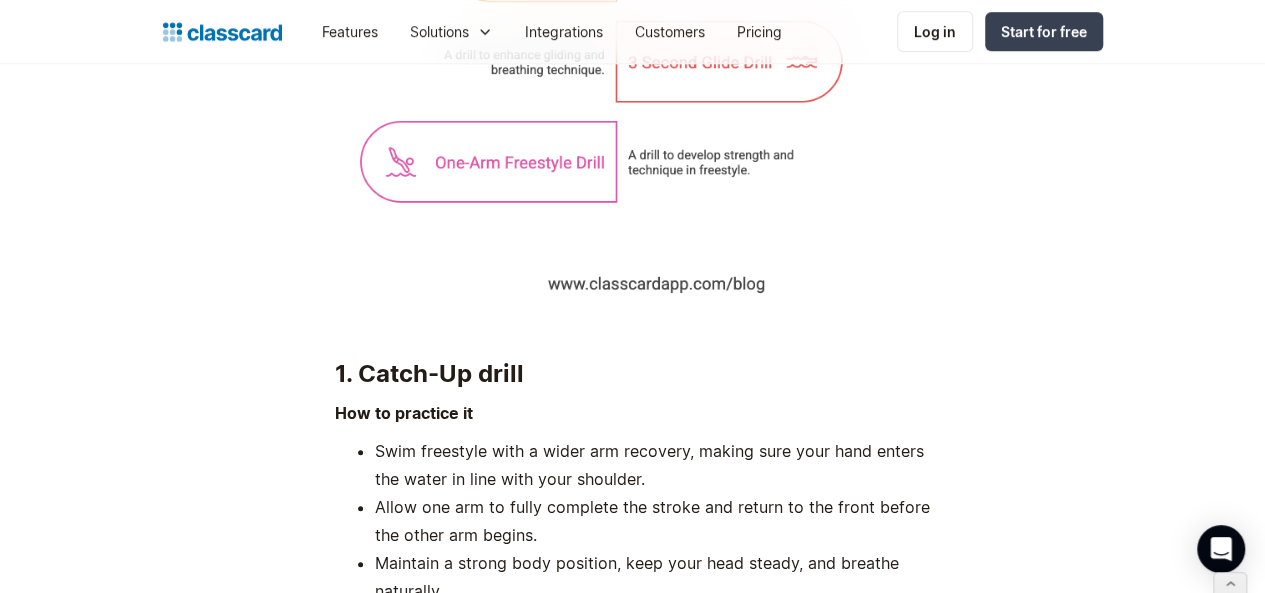 drag, startPoint x: 483, startPoint y: 368, endPoint x: 351, endPoint y: 373, distance: 132.09467 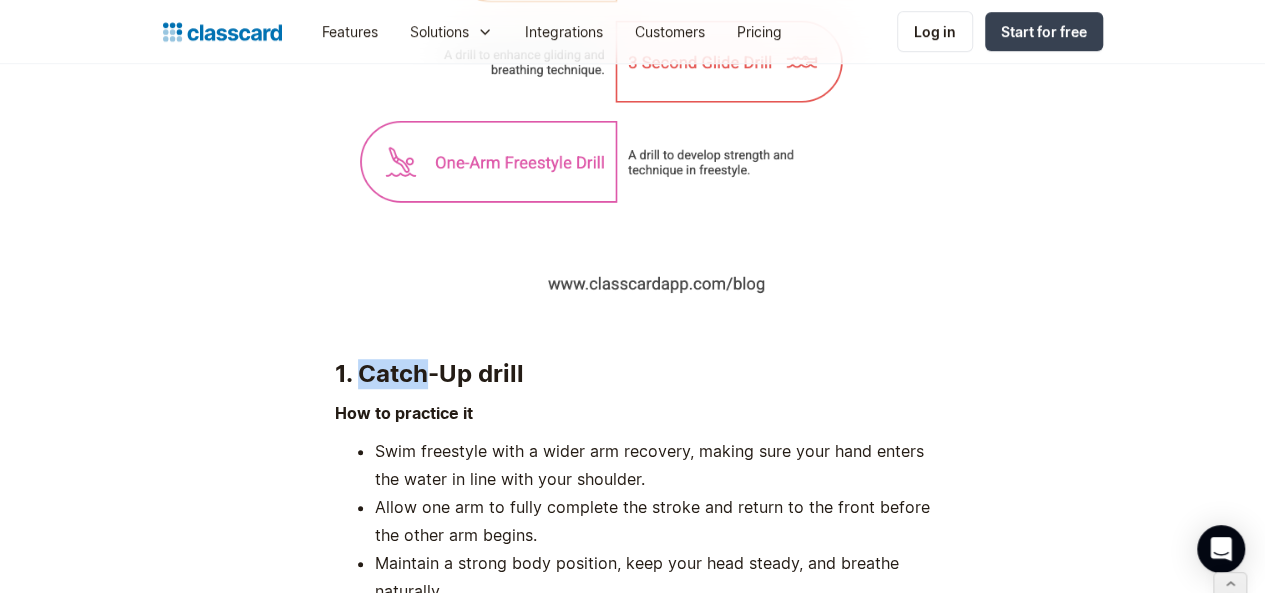 click on "1. Catch-Up drill" at bounding box center [429, 373] 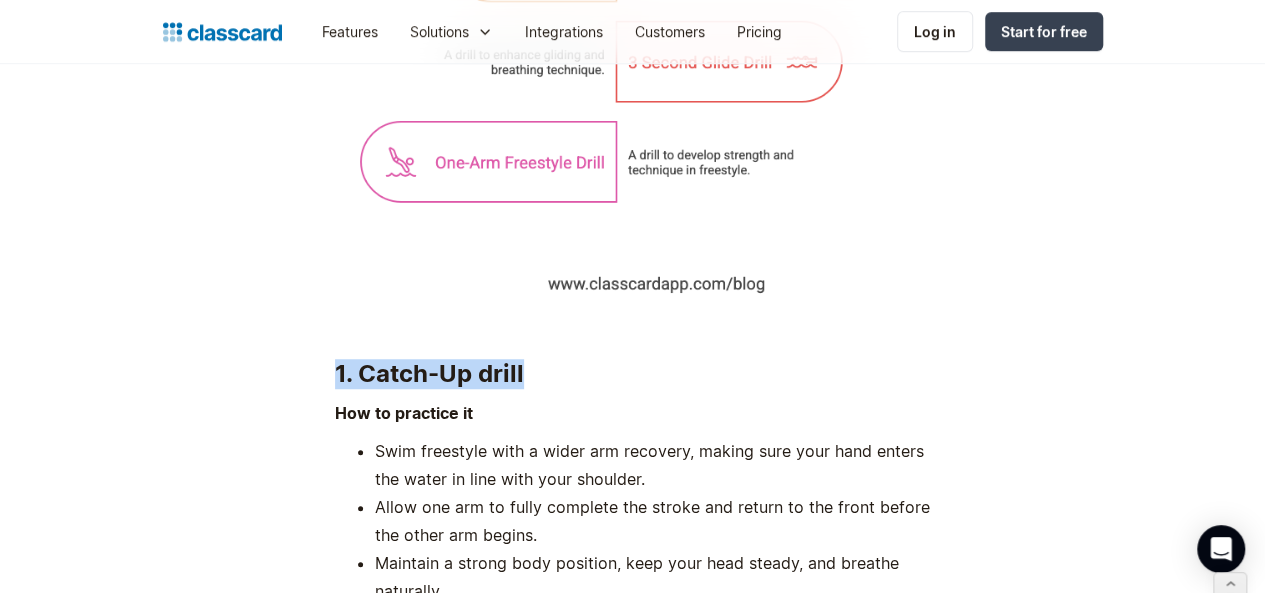 click on "1. Catch-Up drill" at bounding box center (429, 373) 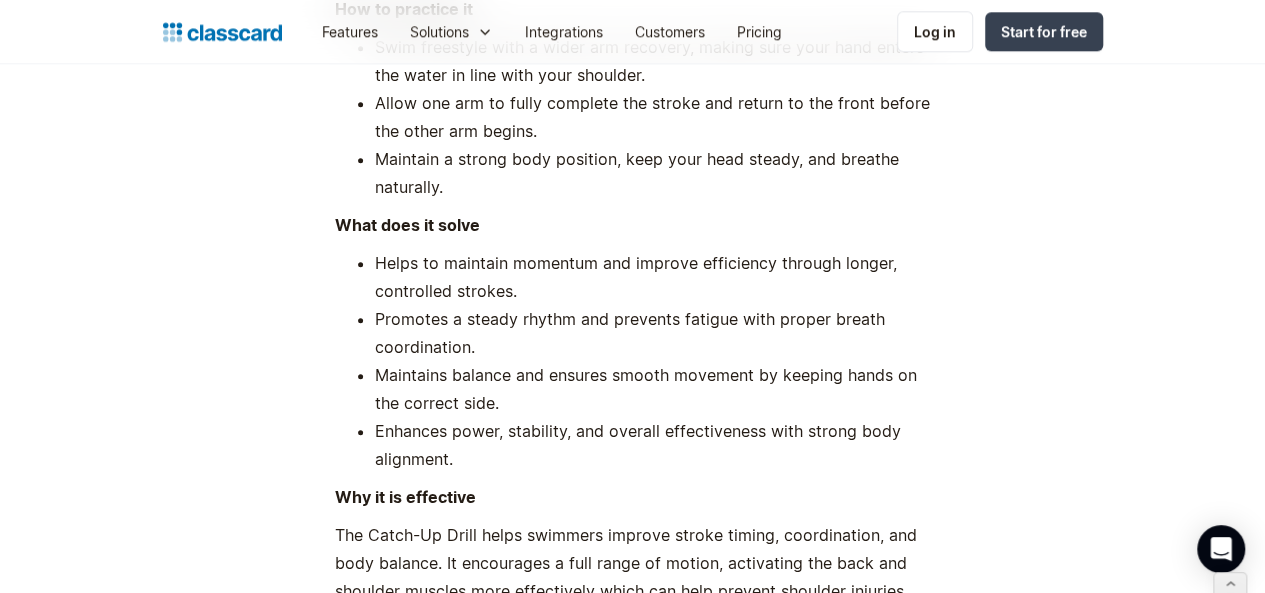 scroll, scrollTop: 4959, scrollLeft: 0, axis: vertical 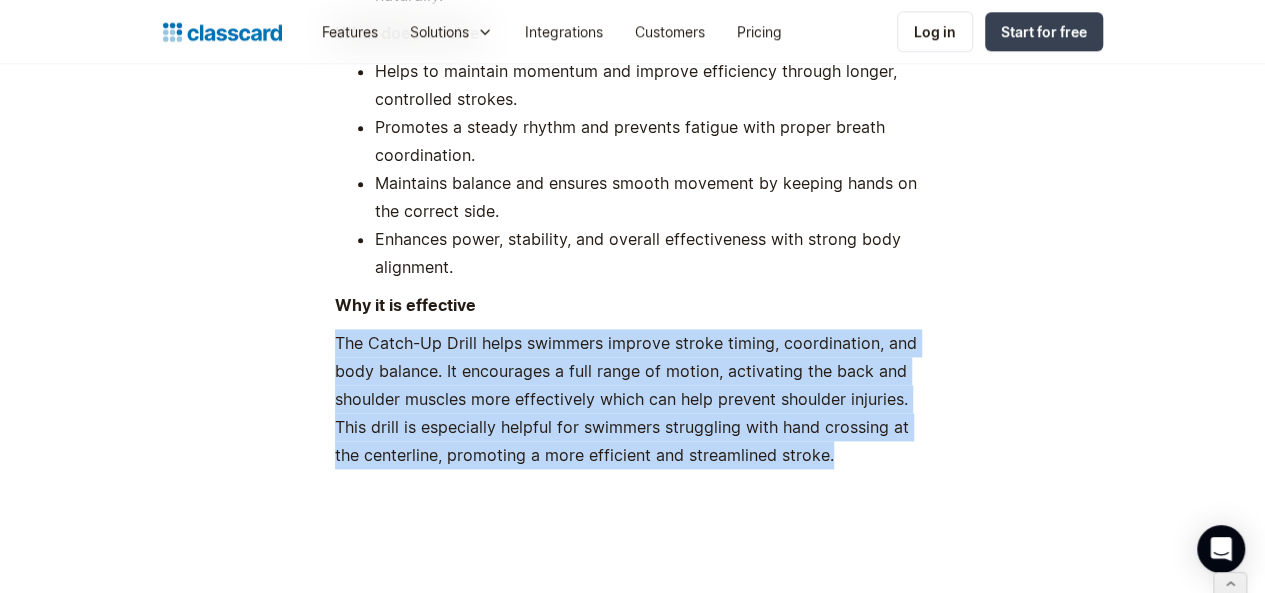 drag, startPoint x: 321, startPoint y: 335, endPoint x: 788, endPoint y: 454, distance: 481.92322 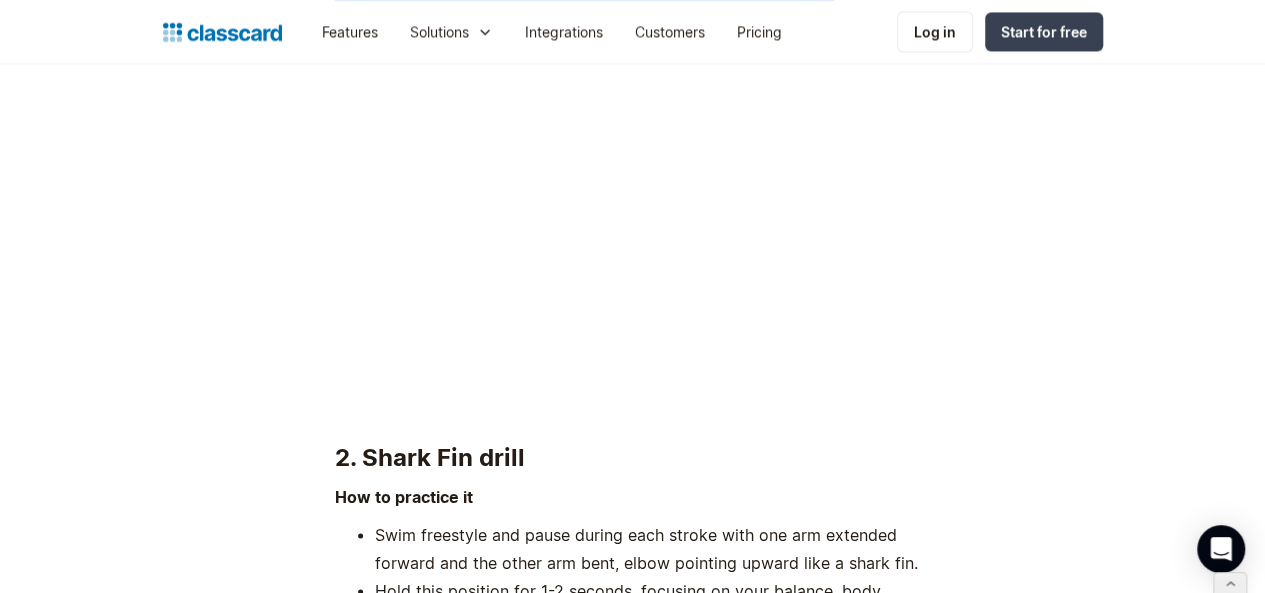 scroll, scrollTop: 5673, scrollLeft: 0, axis: vertical 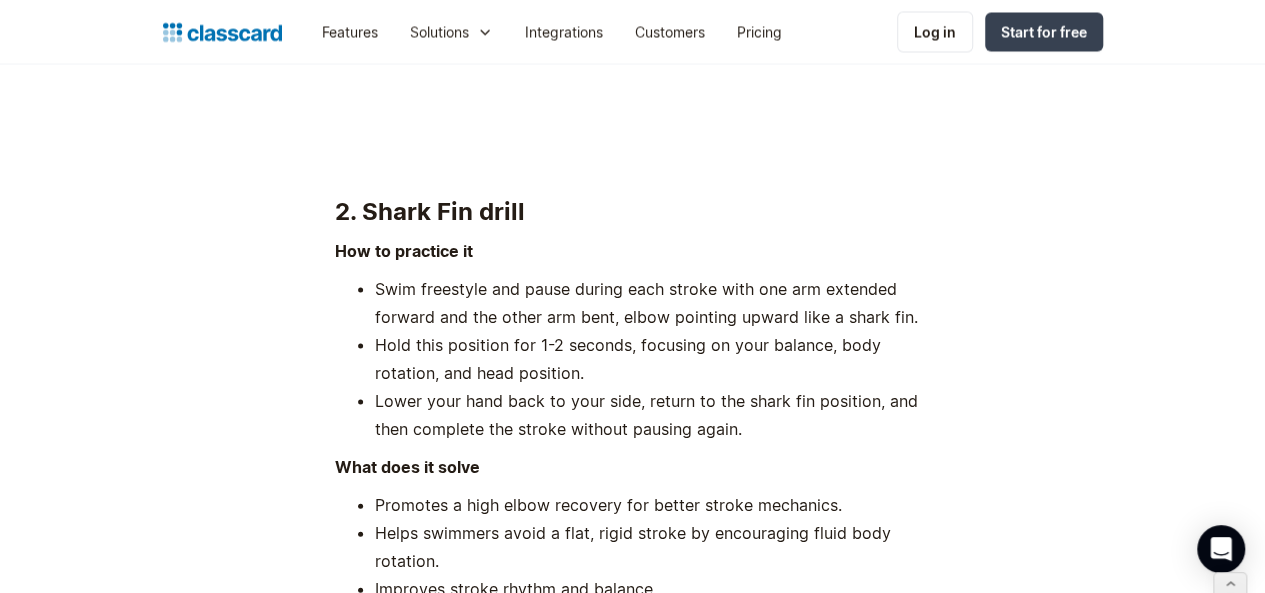 click on "2. Shark Fin drill" at bounding box center (430, 210) 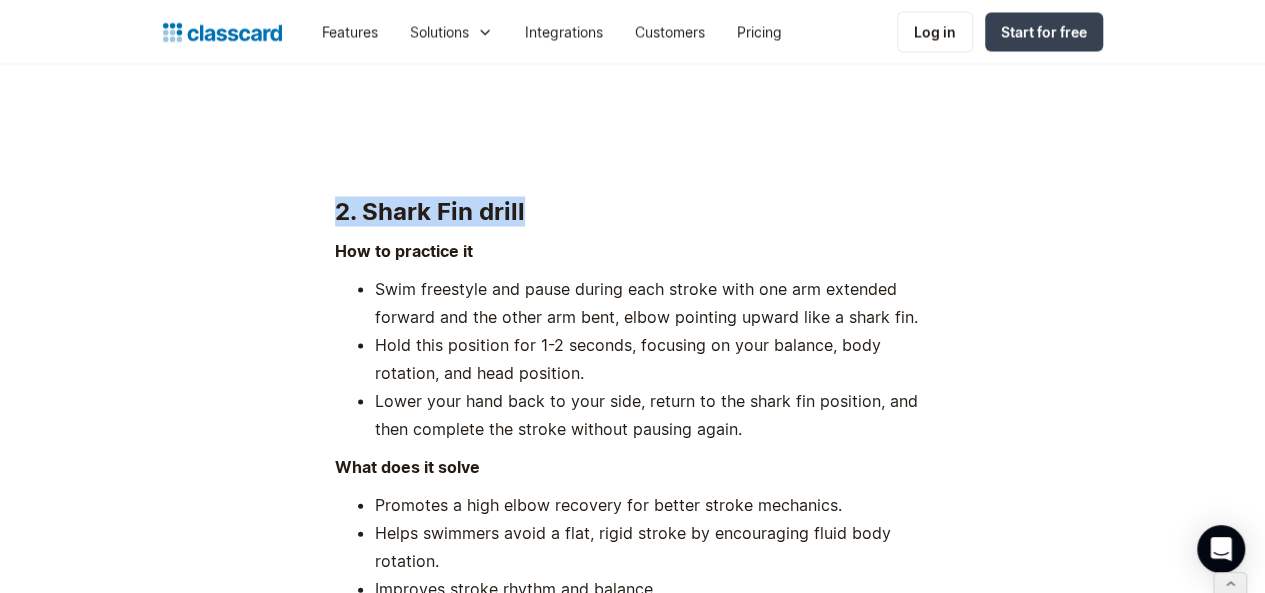 click on "2. Shark Fin drill" at bounding box center (430, 210) 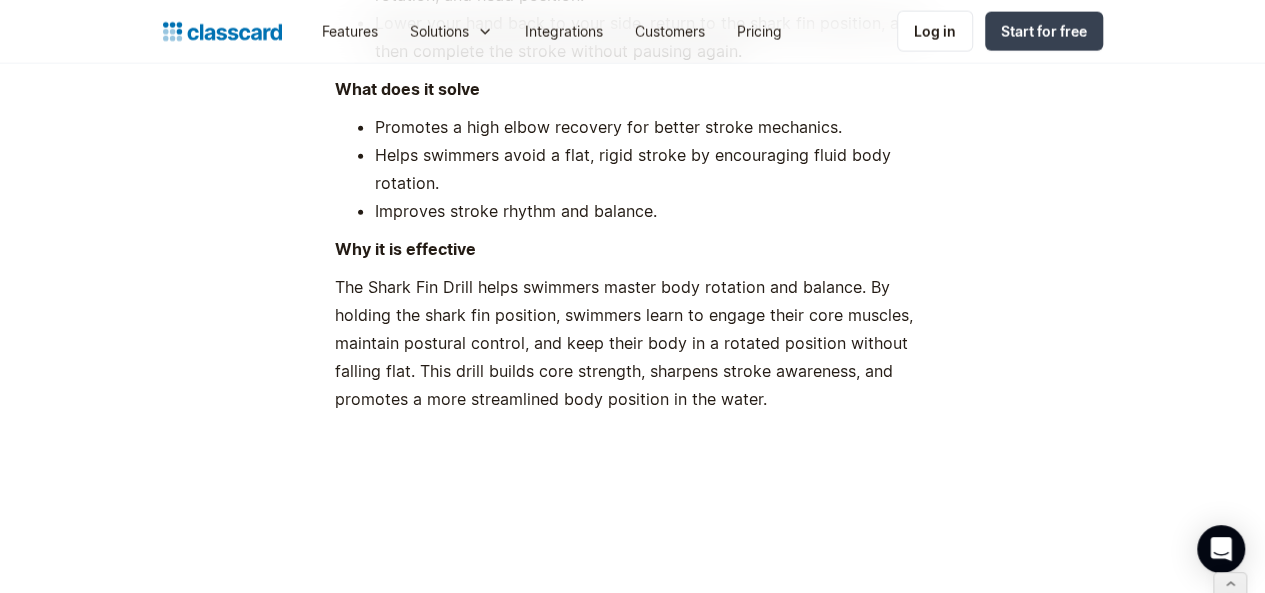 scroll, scrollTop: 6138, scrollLeft: 0, axis: vertical 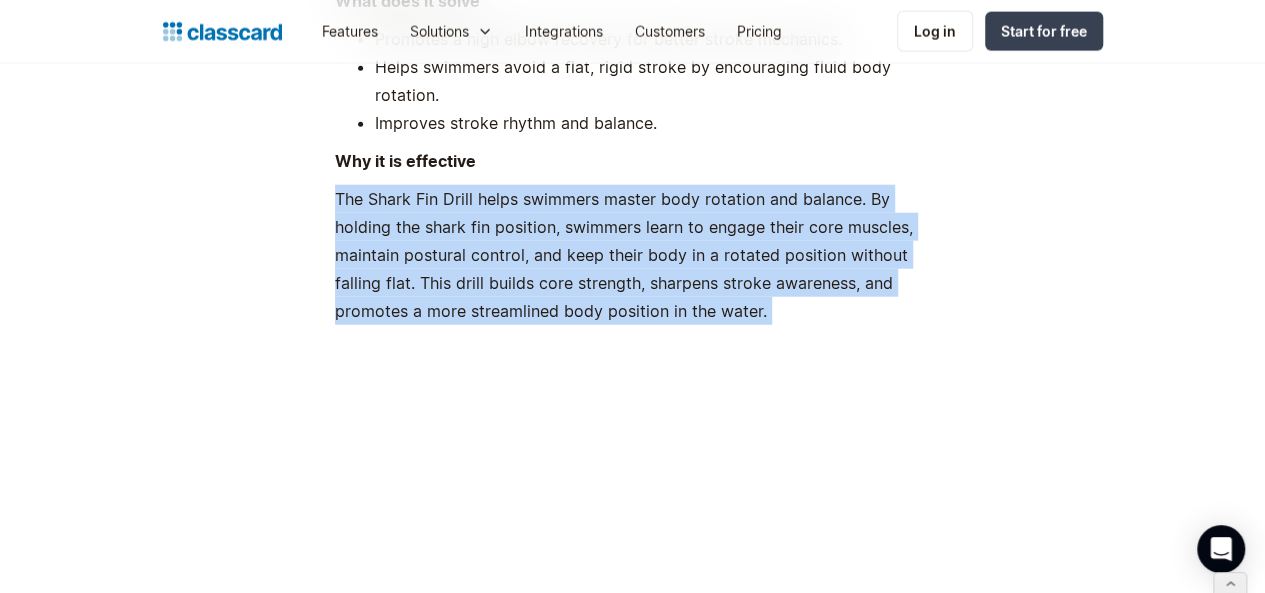 drag, startPoint x: 324, startPoint y: 181, endPoint x: 641, endPoint y: 315, distance: 344.1584 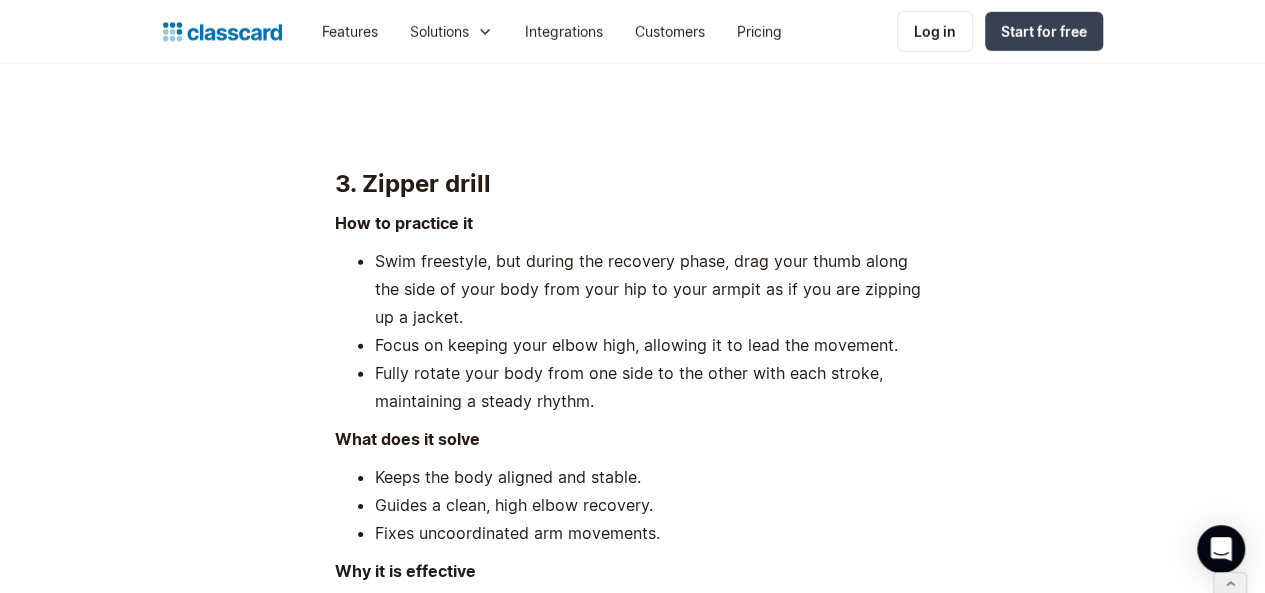 scroll, scrollTop: 6747, scrollLeft: 0, axis: vertical 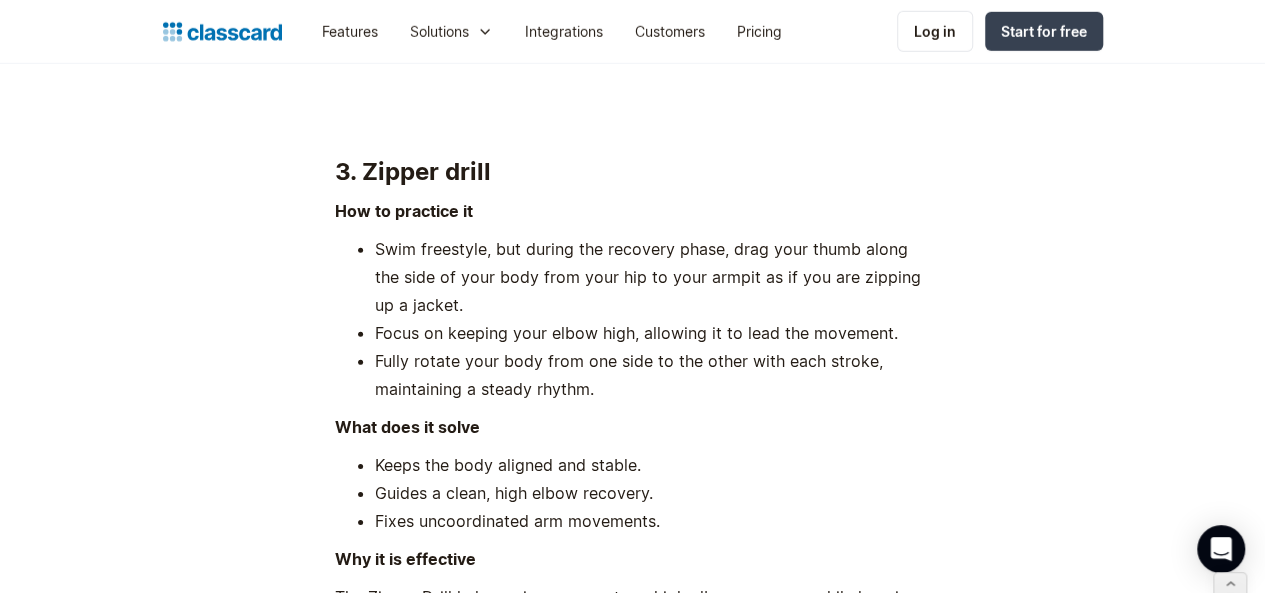 click on "3. Zipper drill" at bounding box center (413, 171) 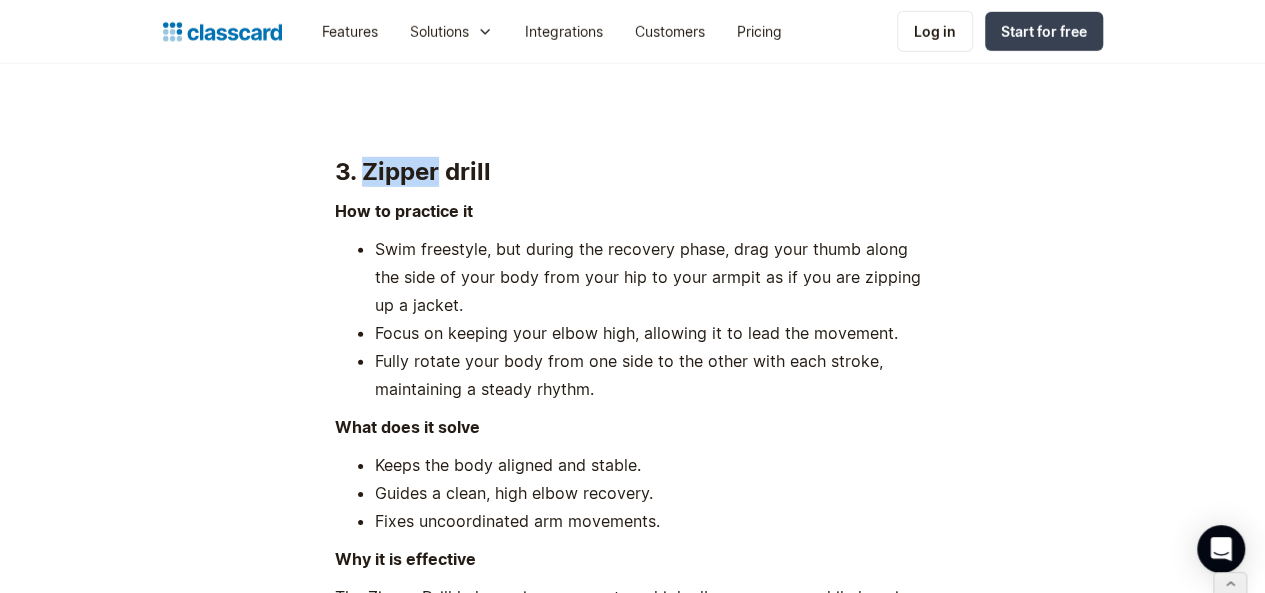 click on "3. Zipper drill" at bounding box center (413, 171) 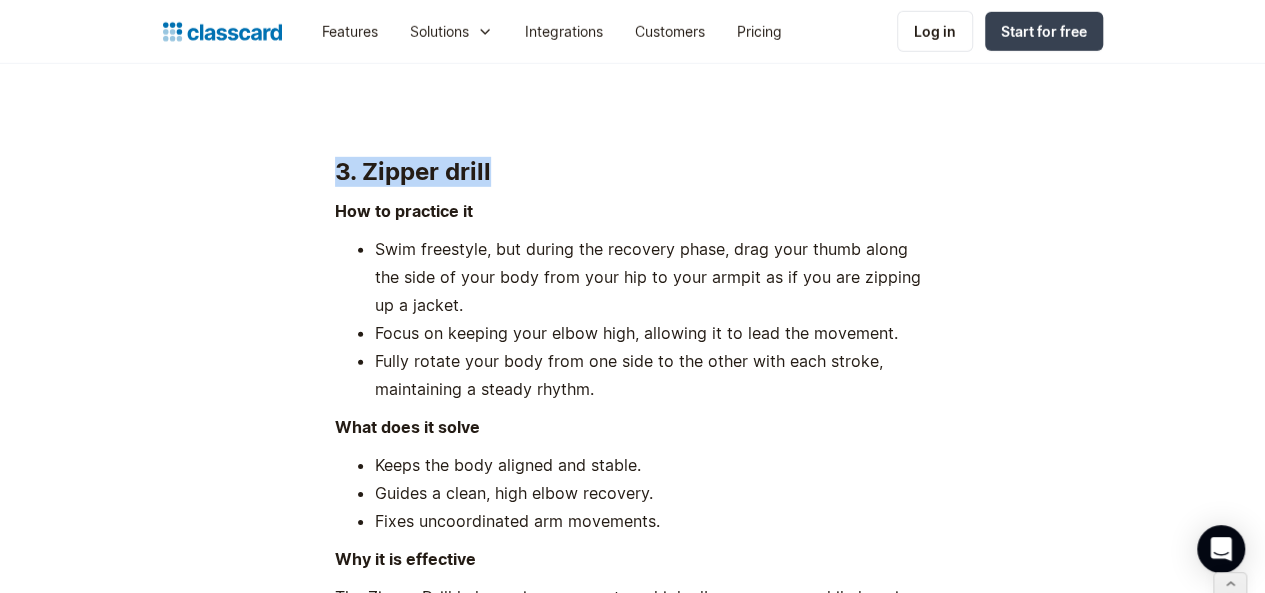 click on "3. Zipper drill" at bounding box center (413, 171) 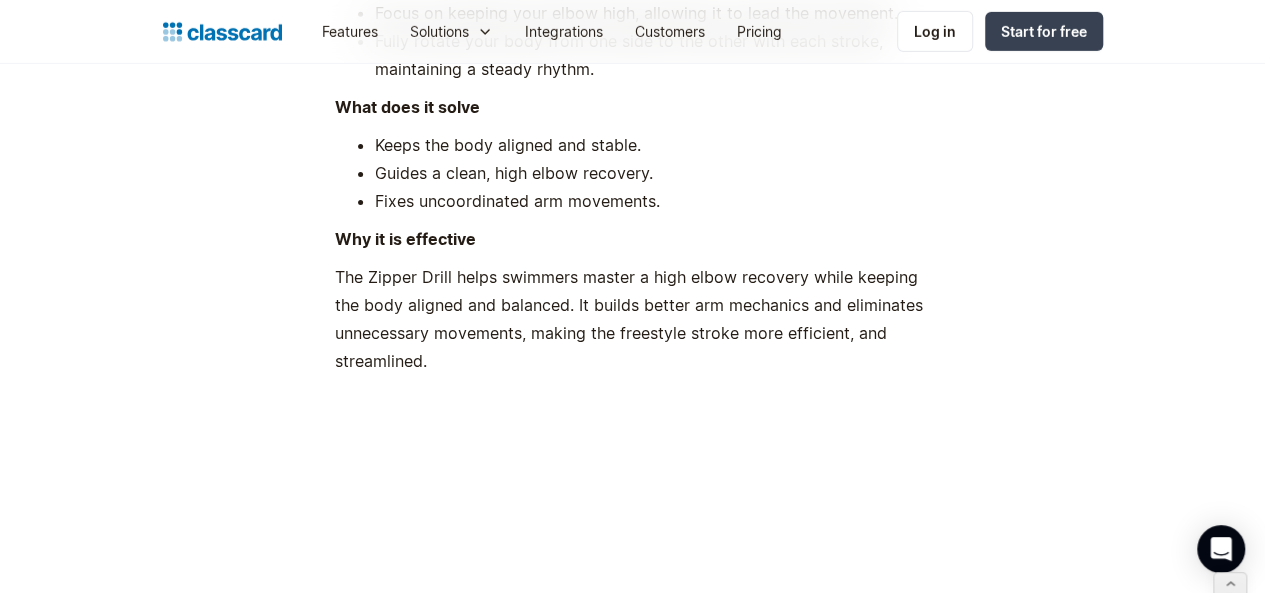 scroll, scrollTop: 7071, scrollLeft: 0, axis: vertical 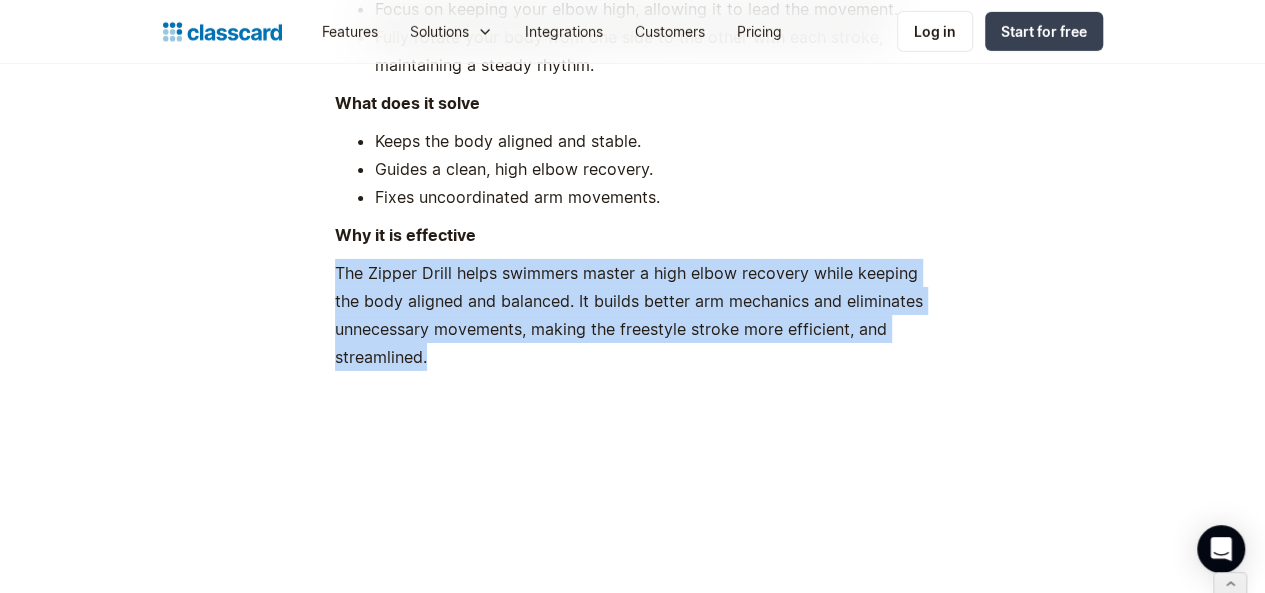 drag, startPoint x: 317, startPoint y: 270, endPoint x: 484, endPoint y: 351, distance: 185.60712 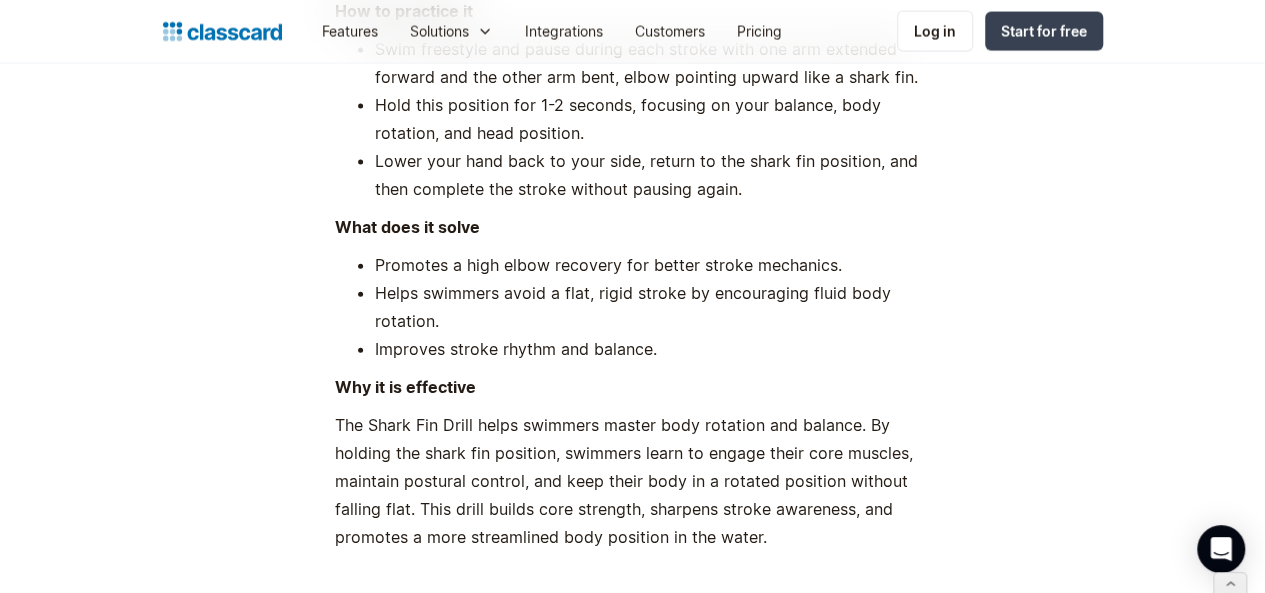 scroll, scrollTop: 5911, scrollLeft: 0, axis: vertical 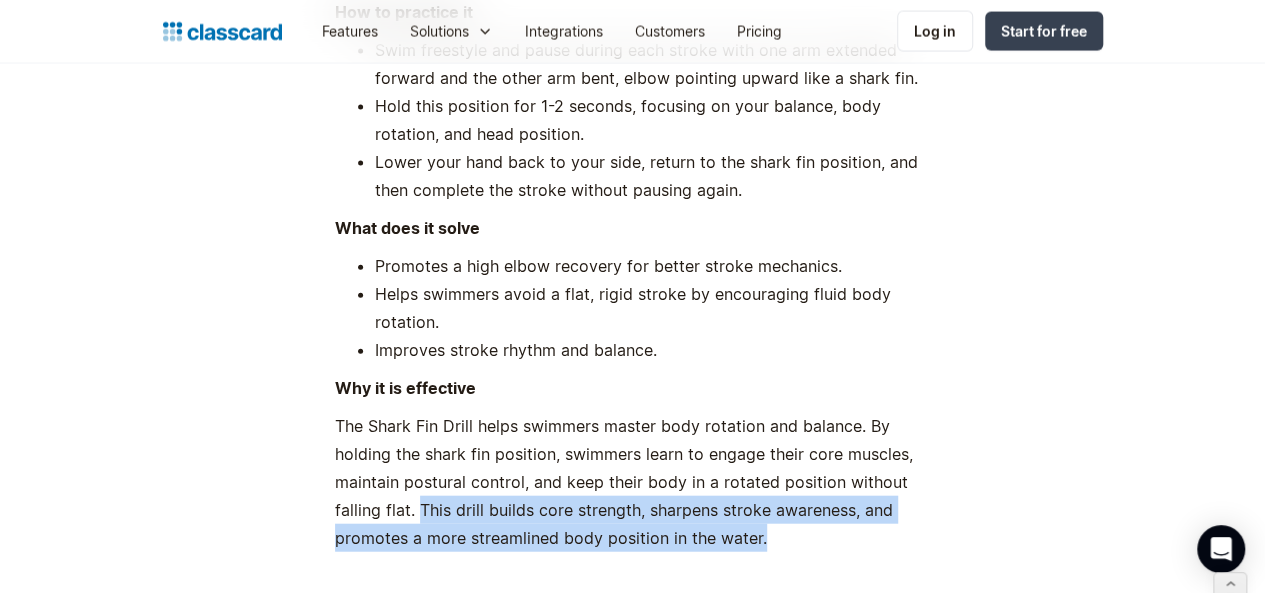 drag, startPoint x: 904, startPoint y: 463, endPoint x: 919, endPoint y: 524, distance: 62.817196 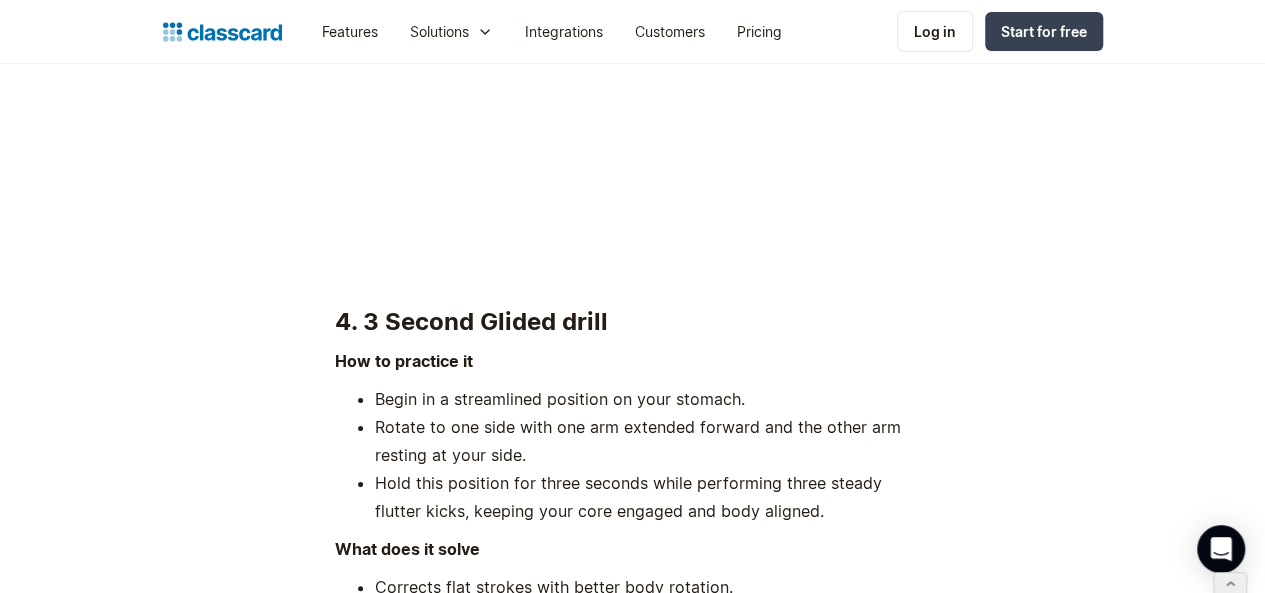 scroll, scrollTop: 7583, scrollLeft: 0, axis: vertical 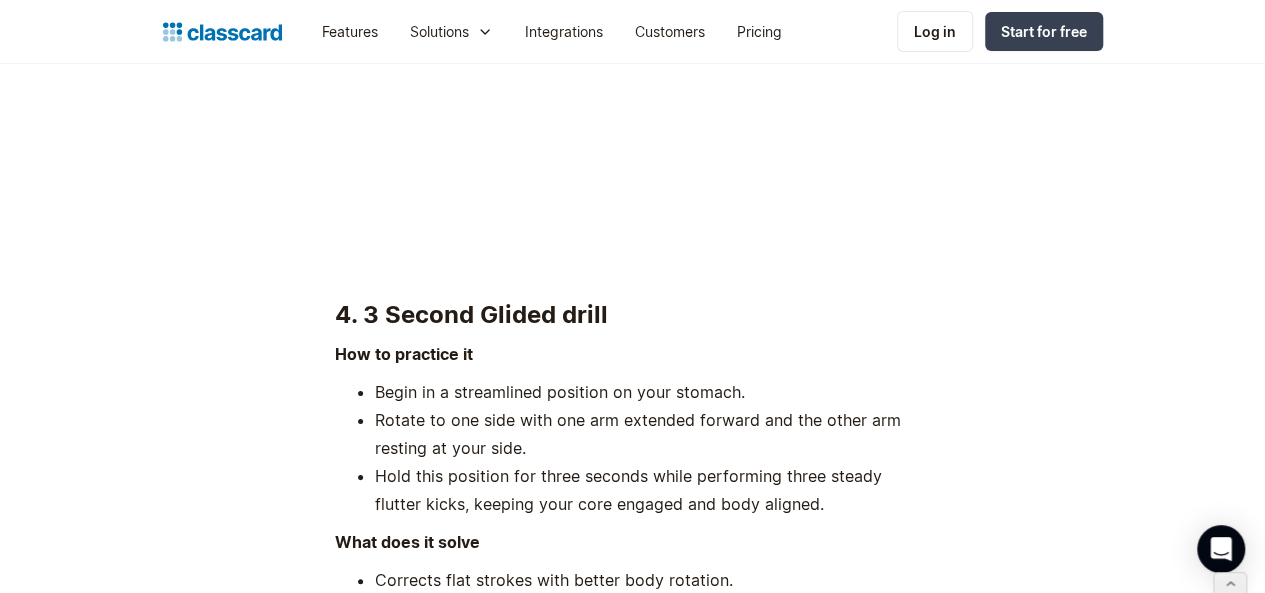 click on "4. 3 Second Glided drill" at bounding box center [471, 314] 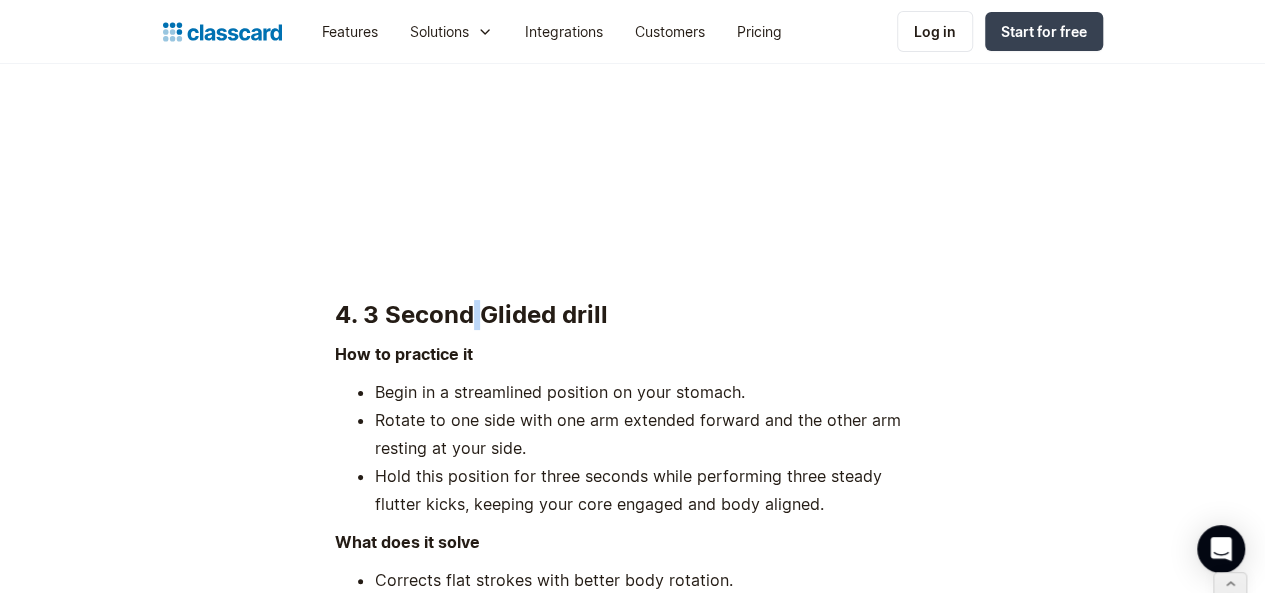 click on "4. 3 Second Glided drill" at bounding box center (471, 314) 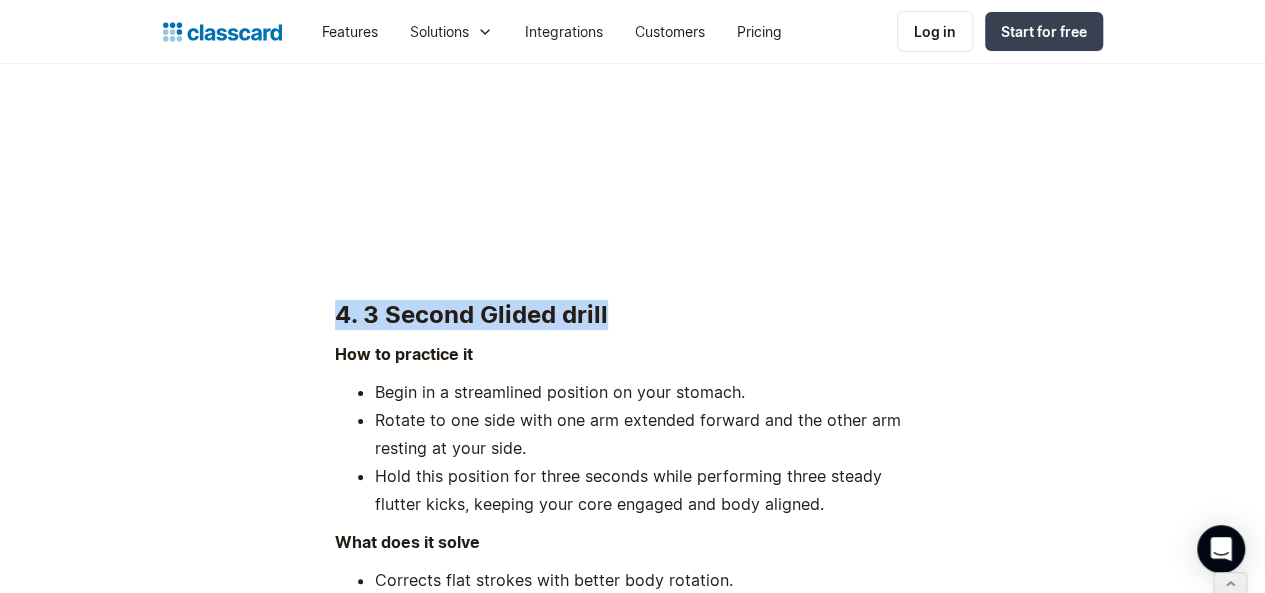 click on "4. 3 Second Glided drill" at bounding box center [471, 314] 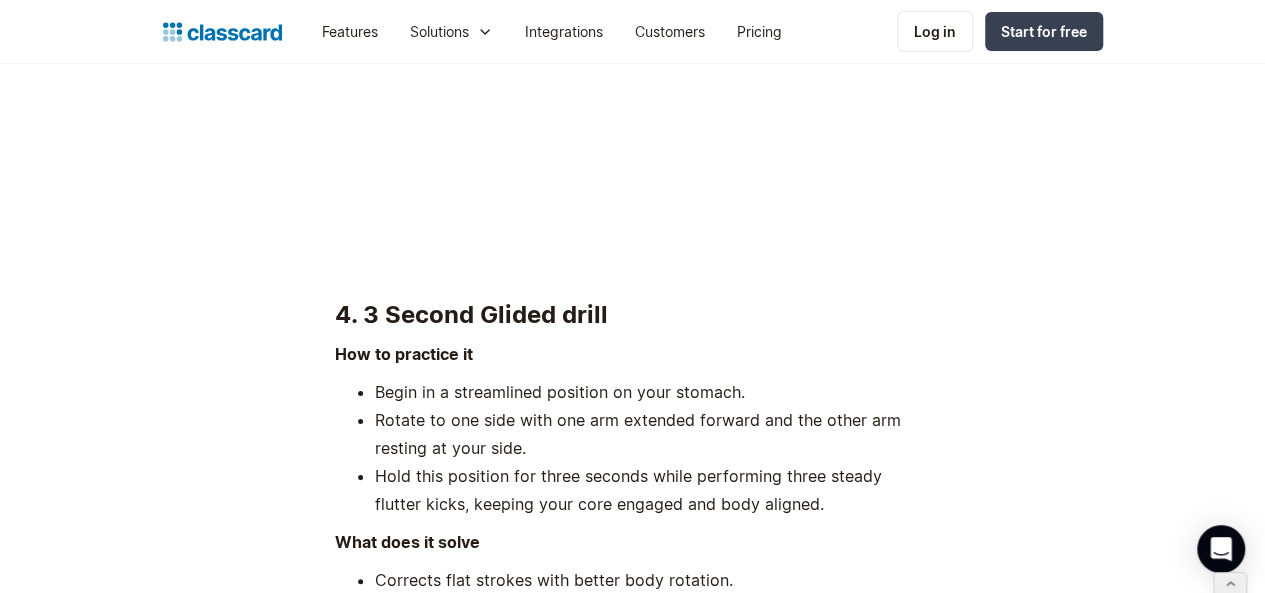 click on "If you are running a  swimming academy,  you would know that every swimmer comes in with their own journey — overcoming fear, learning the basics, or chasing faster times. But whether it's a beginner or a competitive swimmer, there is one common challenge you have probably faced time and again — swimmers putting in all the effort but not moving forward. This is where swimming drills can help you enhance your swimmers' progress.  Swimming drills break down each stroke into its core elements — the kick, the pull, the breath, and the balance. They are not just exercises; they help swimmers develop a connection with the water. Once that connection is made, the real progress happens, keeping swimmers motivated and coming back for more. That said, before we explore the five essential swimming drills that can help refine your swimmers' technique and boost performance, let's first understand what swimming drills are and why they matter. Let's dive in! ‍ What are swimming drills The purpose of  ‍ benefits ." at bounding box center [633, -760] 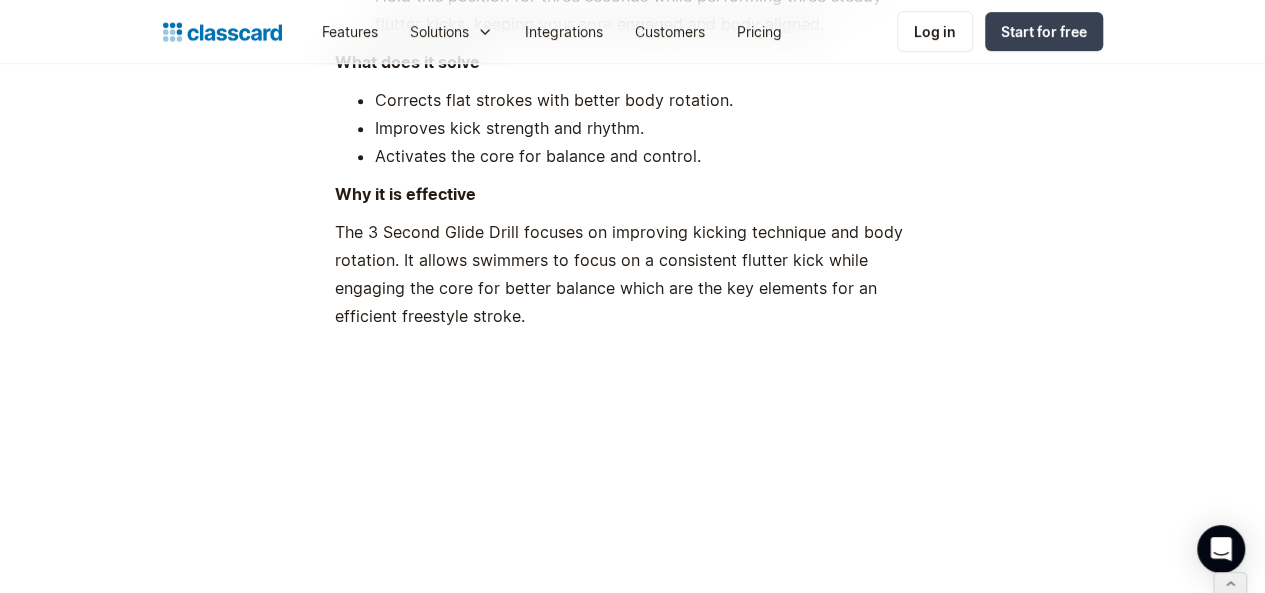 scroll, scrollTop: 8120, scrollLeft: 0, axis: vertical 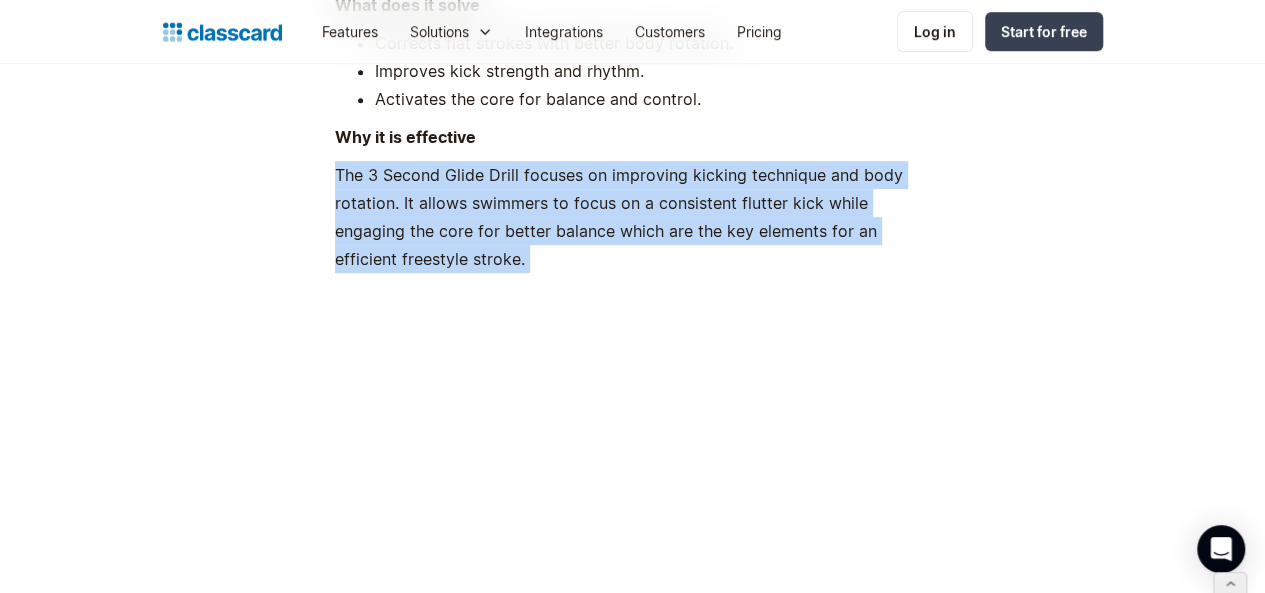 drag, startPoint x: 322, startPoint y: 185, endPoint x: 446, endPoint y: 289, distance: 161.83943 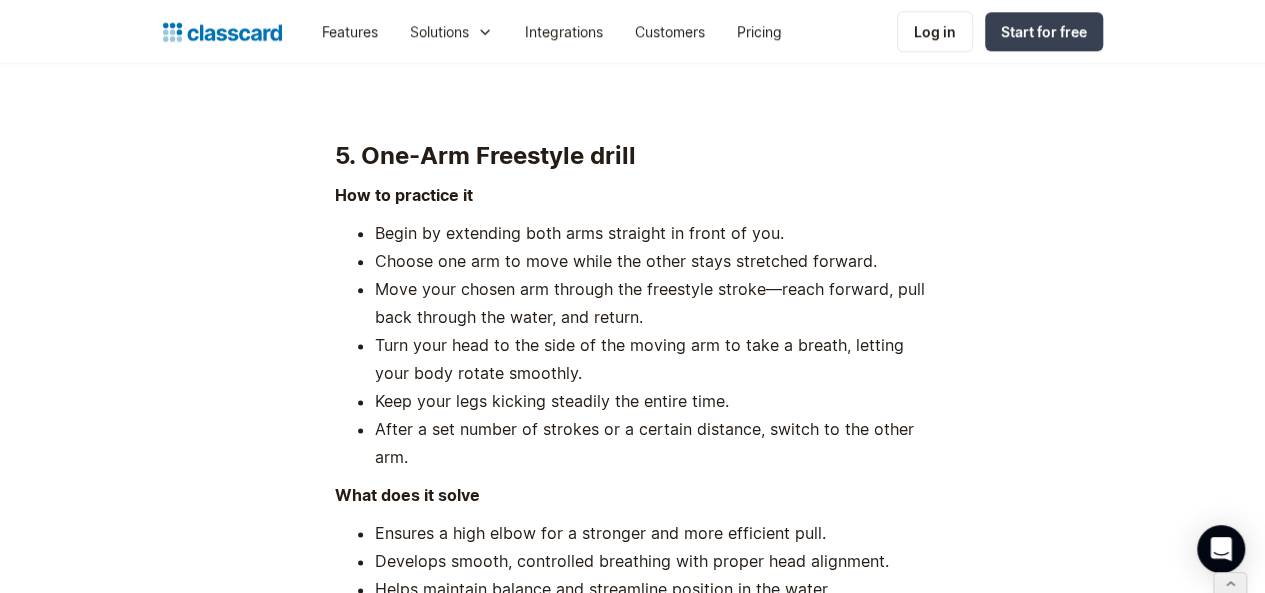 scroll, scrollTop: 8694, scrollLeft: 0, axis: vertical 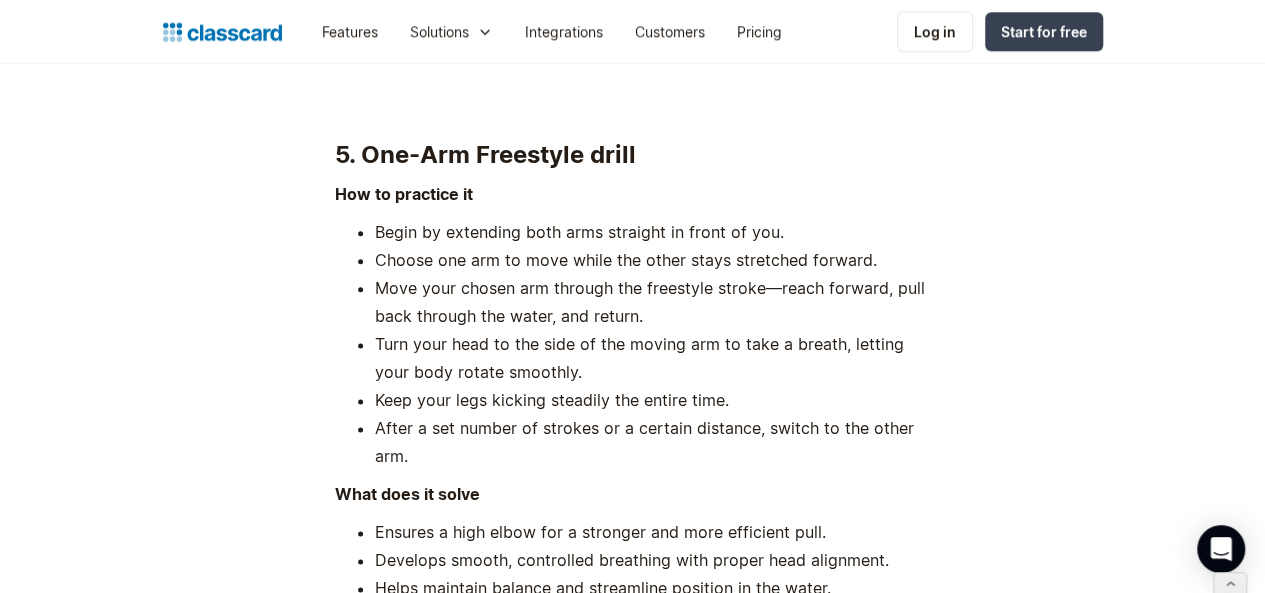 click on "5. One-Arm Freestyle drill" at bounding box center [485, 154] 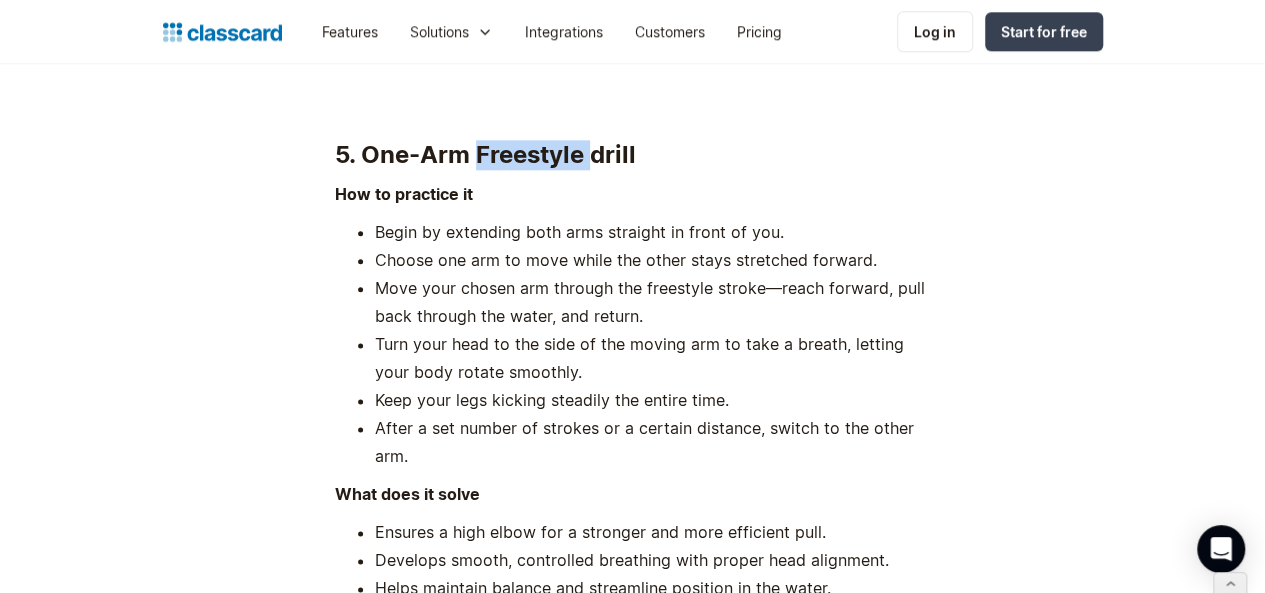 click on "5. One-Arm Freestyle drill" at bounding box center [485, 154] 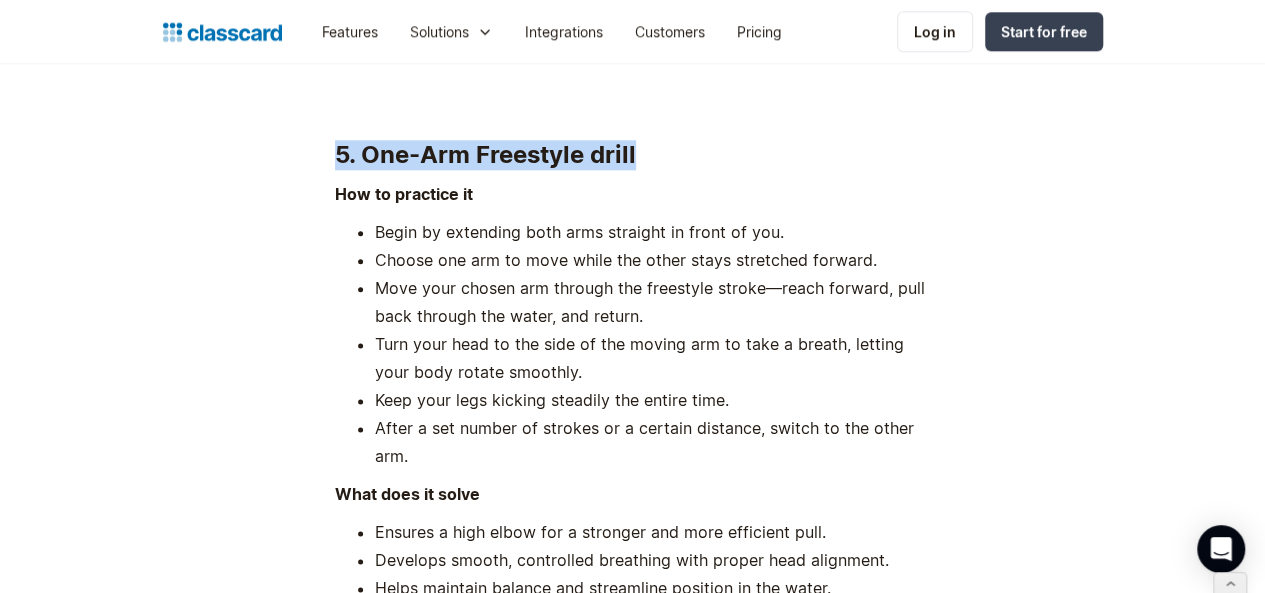 click on "5. One-Arm Freestyle drill" at bounding box center [485, 154] 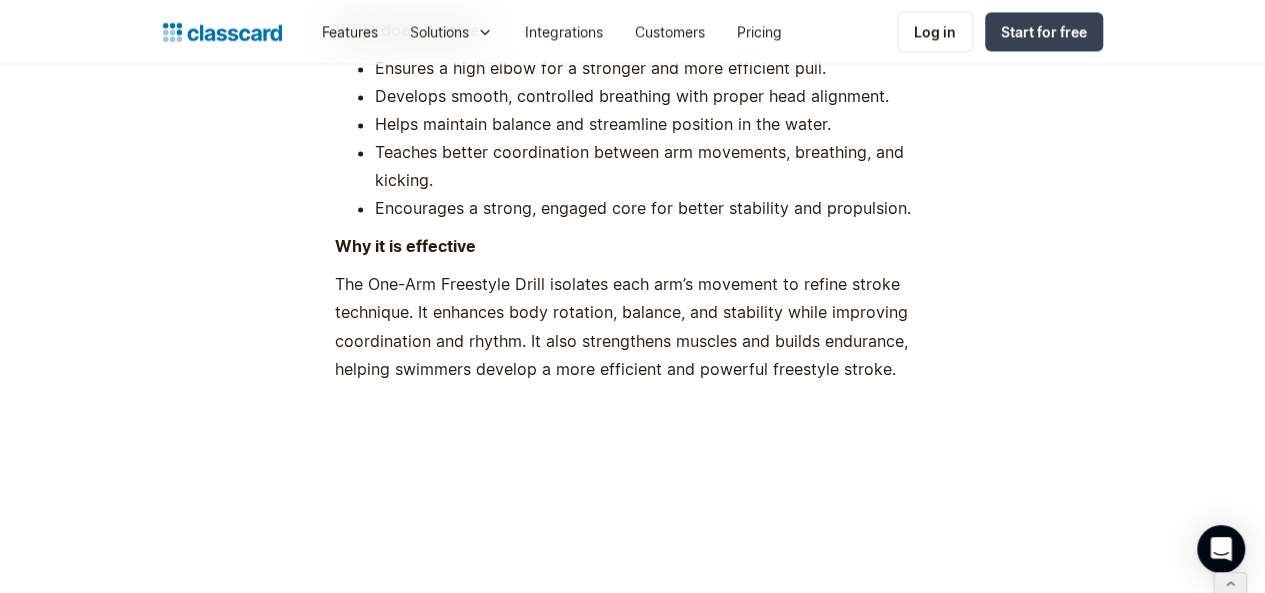 scroll, scrollTop: 9226, scrollLeft: 0, axis: vertical 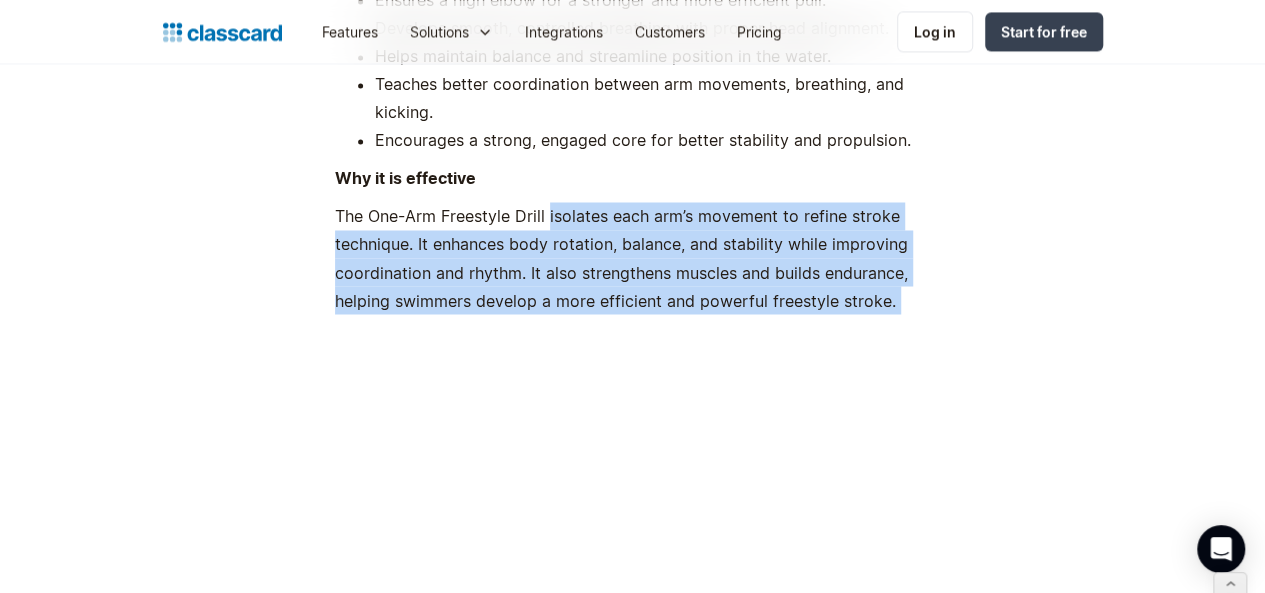 drag, startPoint x: 533, startPoint y: 217, endPoint x: 905, endPoint y: 319, distance: 385.73047 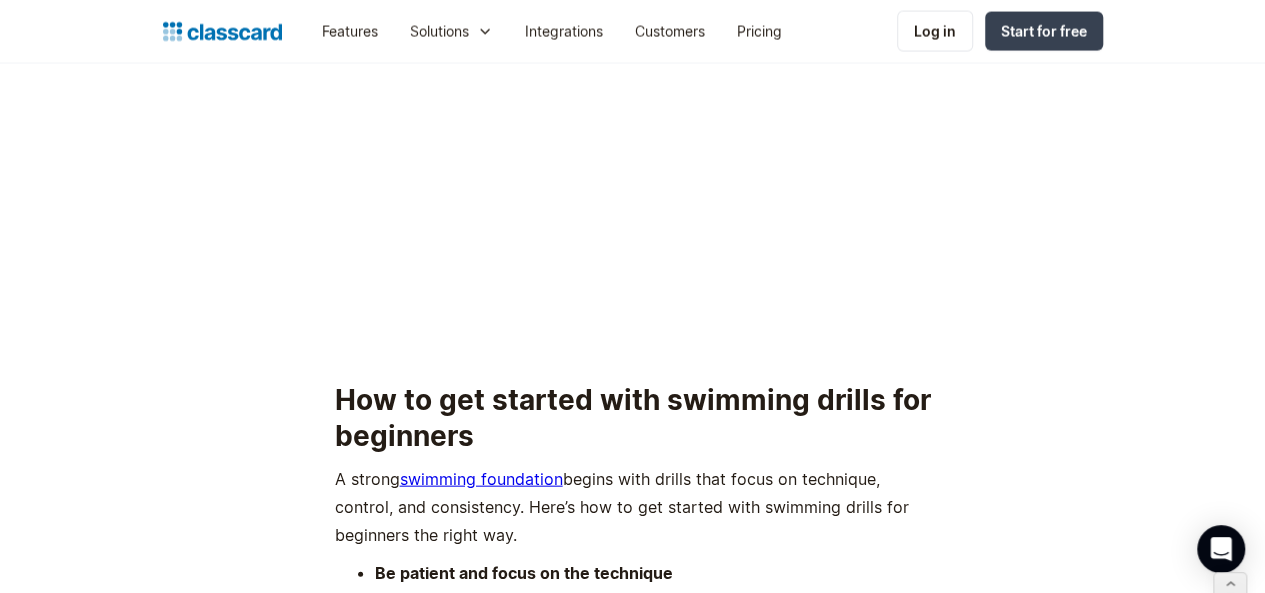 scroll, scrollTop: 9600, scrollLeft: 0, axis: vertical 